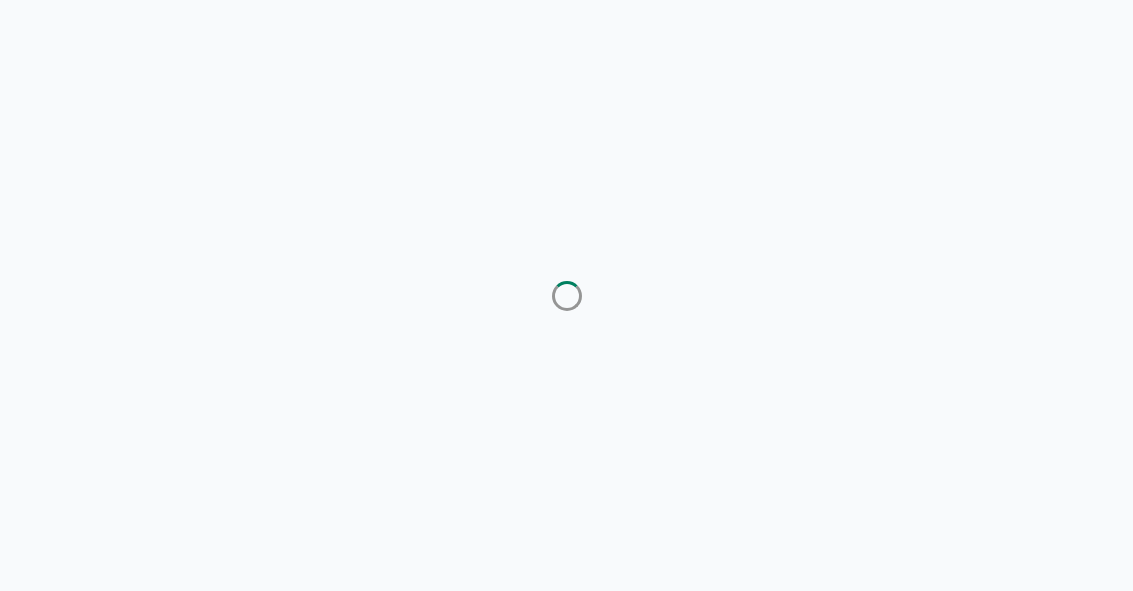 scroll, scrollTop: 0, scrollLeft: 0, axis: both 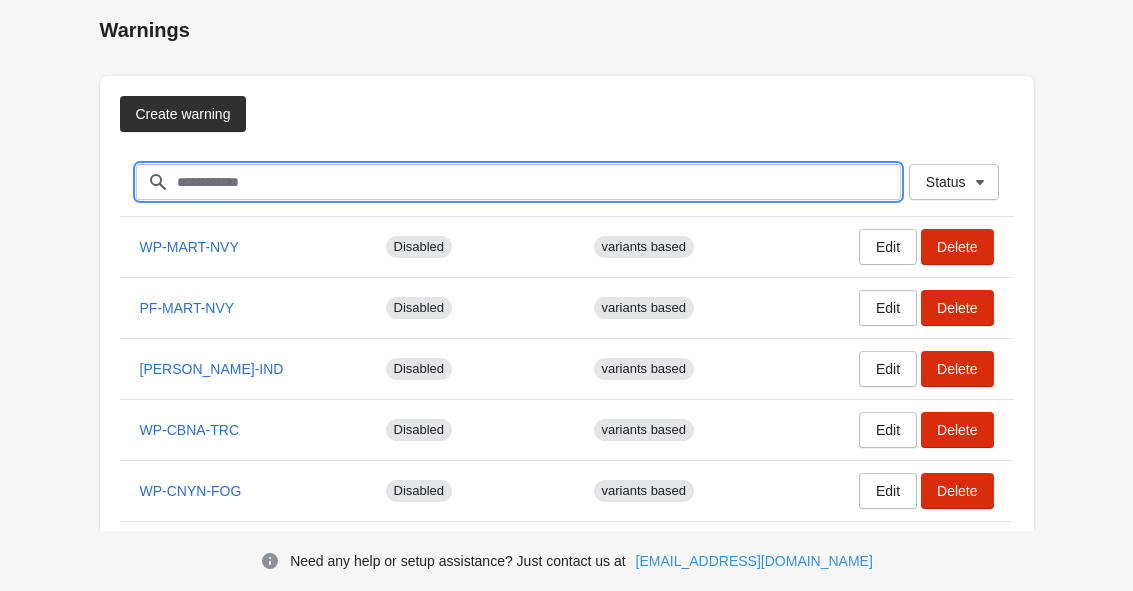 click on "Filter items" at bounding box center [538, 182] 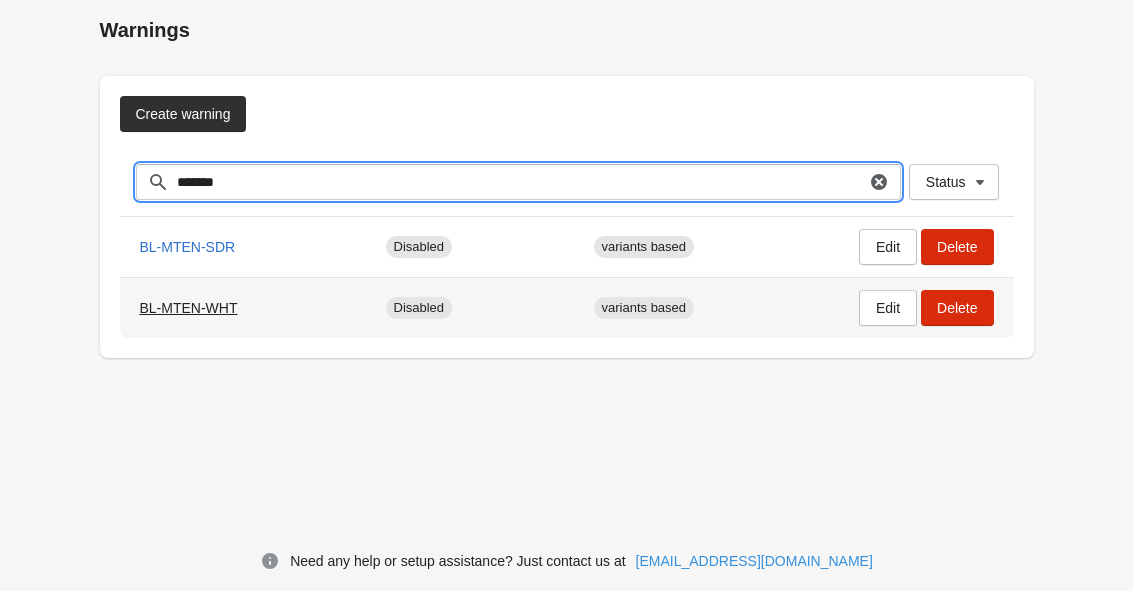 type on "*******" 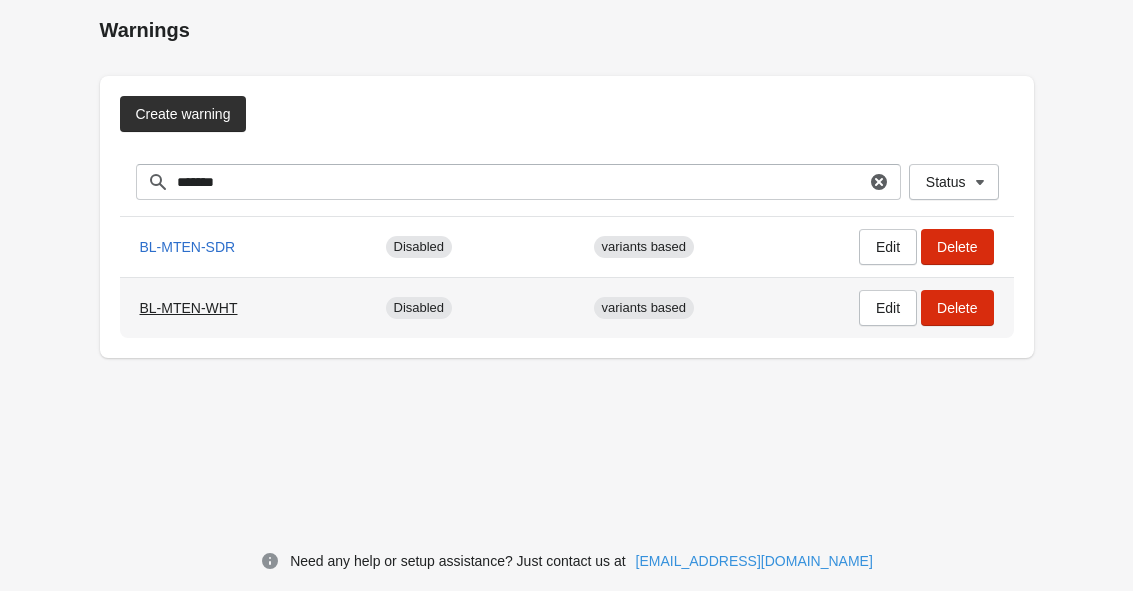 click on "BL-MTEN-WHT" at bounding box center (189, 308) 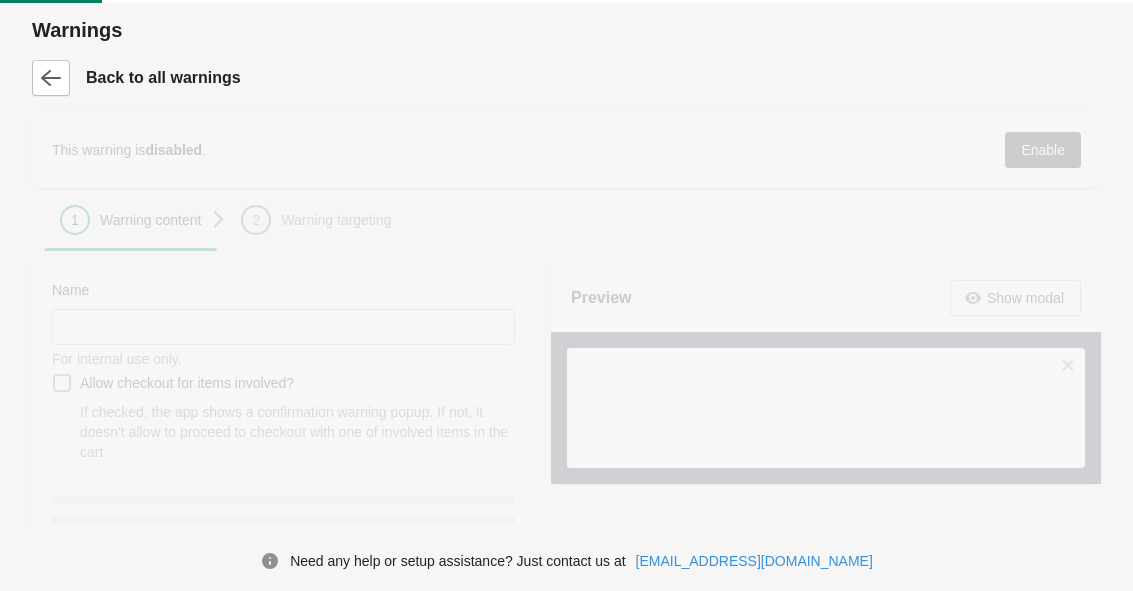 type on "**********" 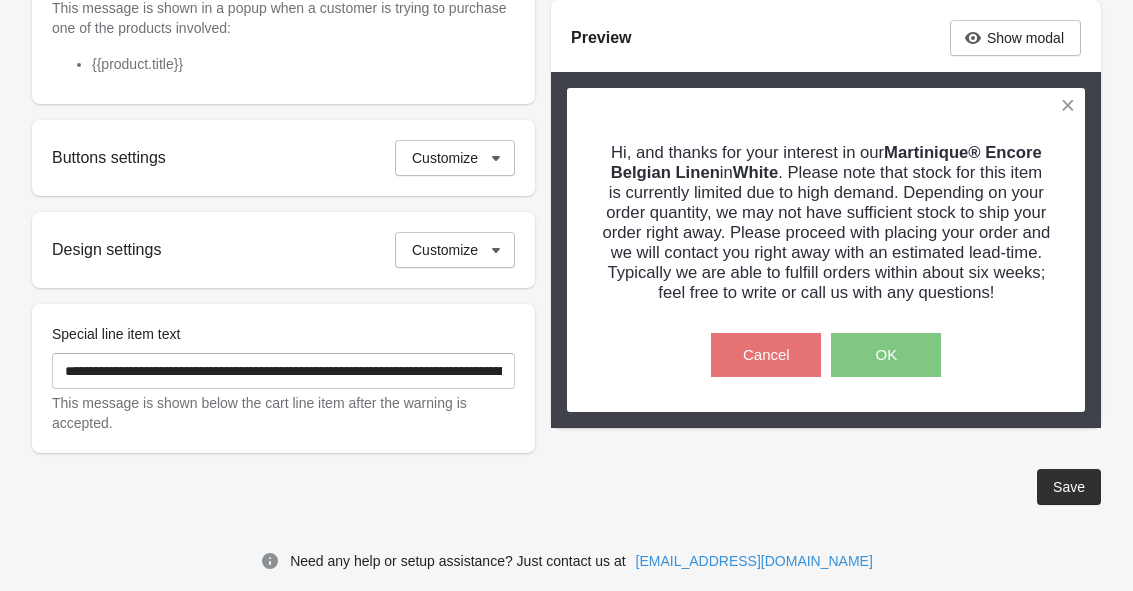scroll, scrollTop: 717, scrollLeft: 0, axis: vertical 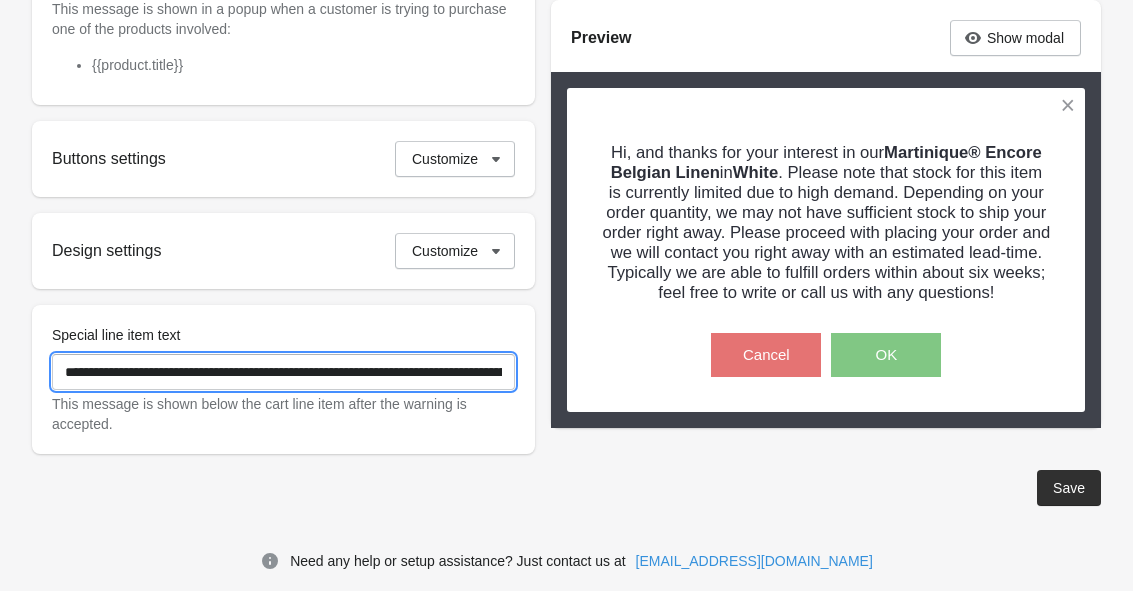click on "**********" at bounding box center [283, 372] 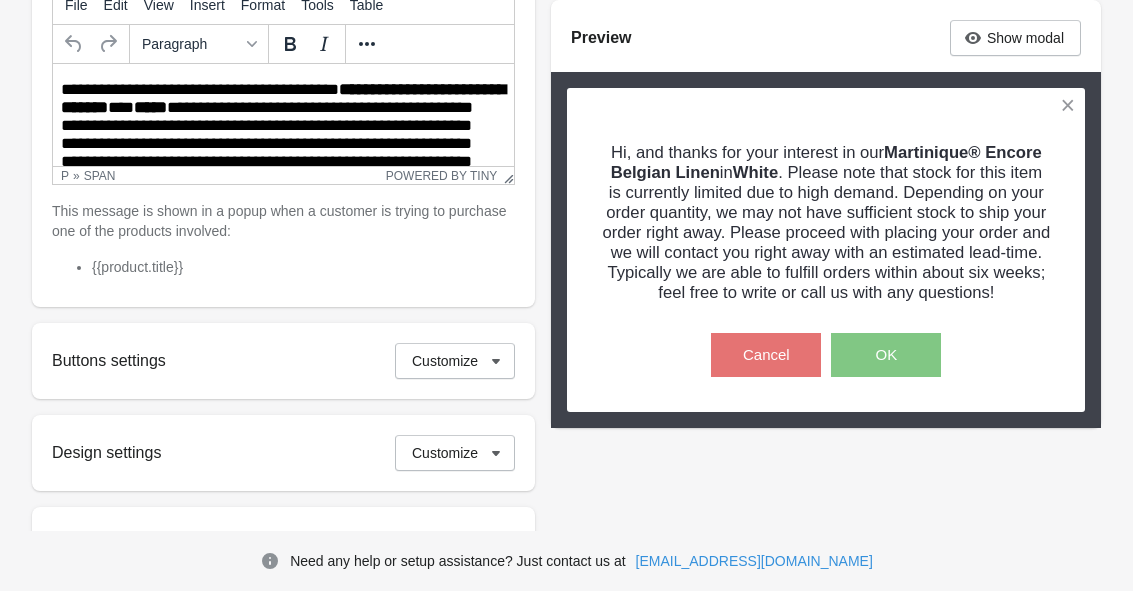 scroll, scrollTop: 491, scrollLeft: 0, axis: vertical 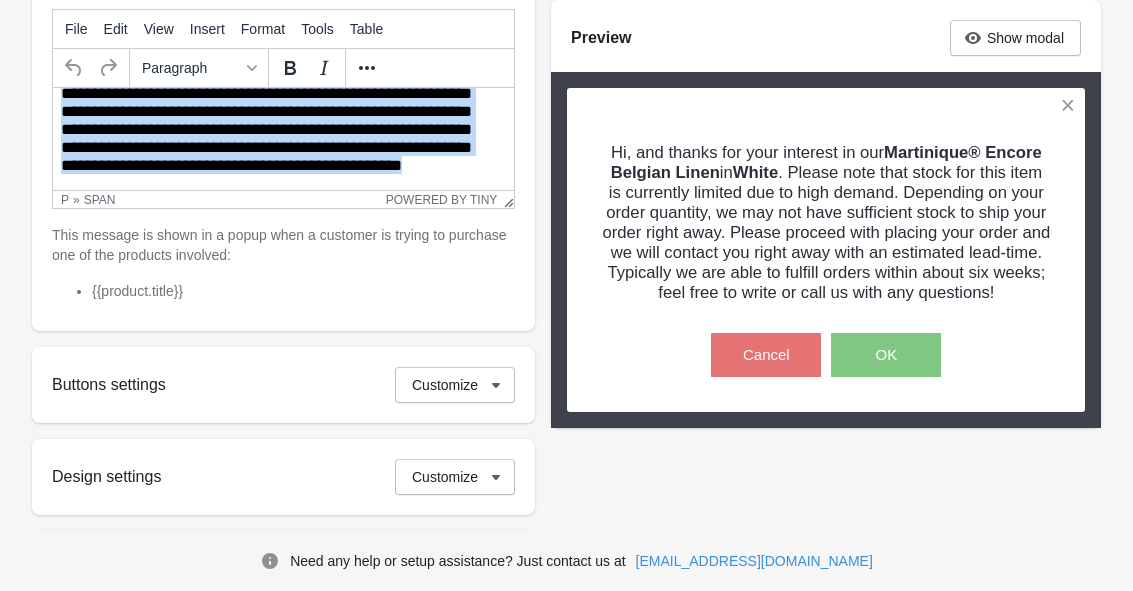 drag, startPoint x: 64, startPoint y: 115, endPoint x: 215, endPoint y: 259, distance: 208.65521 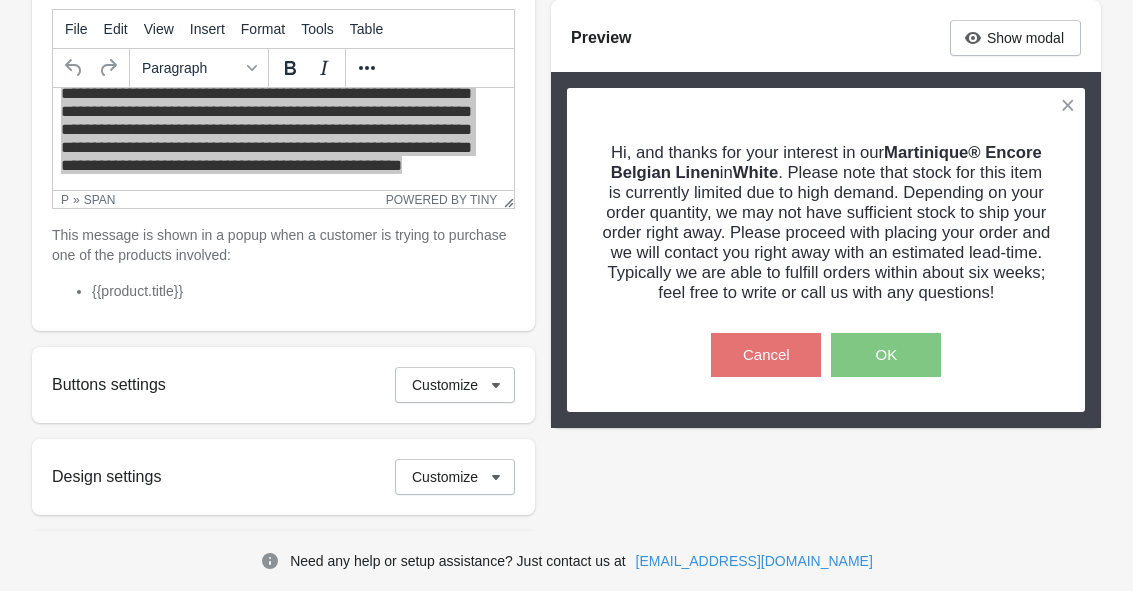 click on "**********" at bounding box center [273, 216] 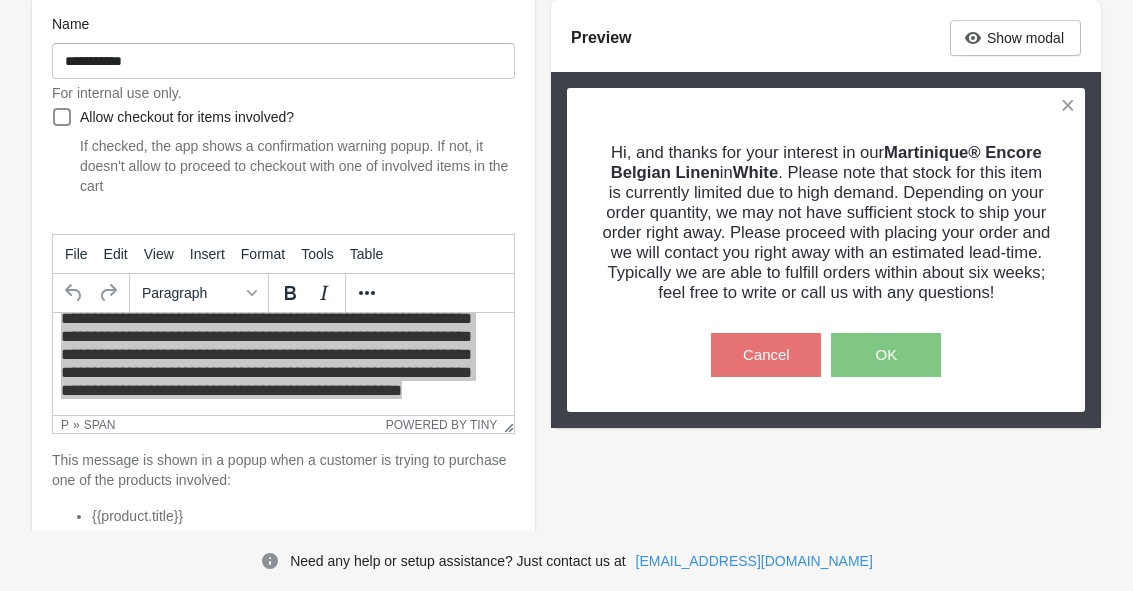 scroll, scrollTop: 0, scrollLeft: 0, axis: both 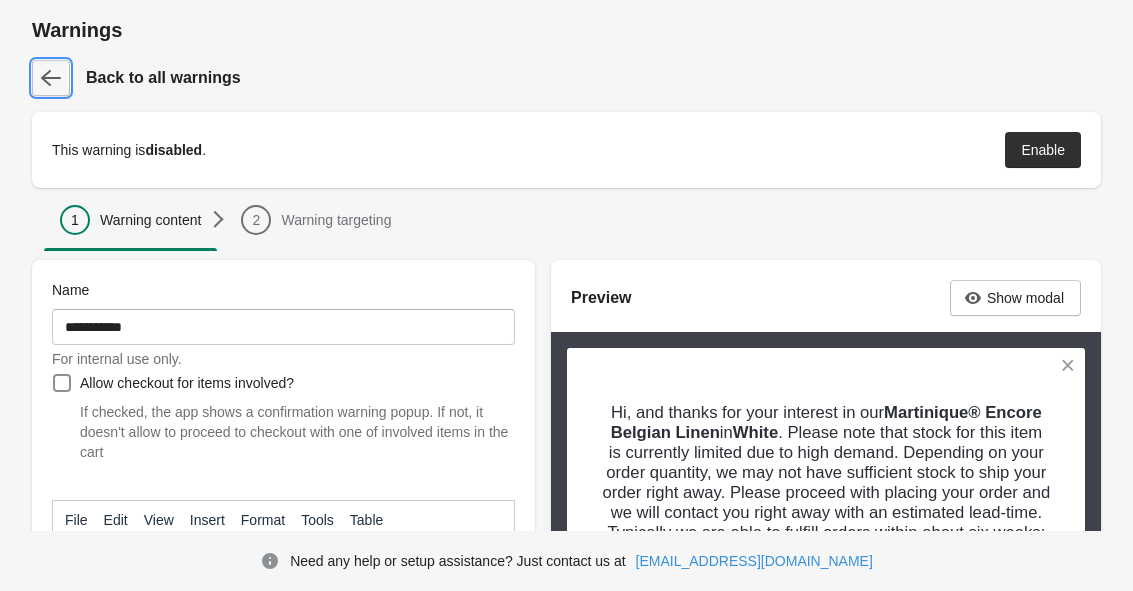 click 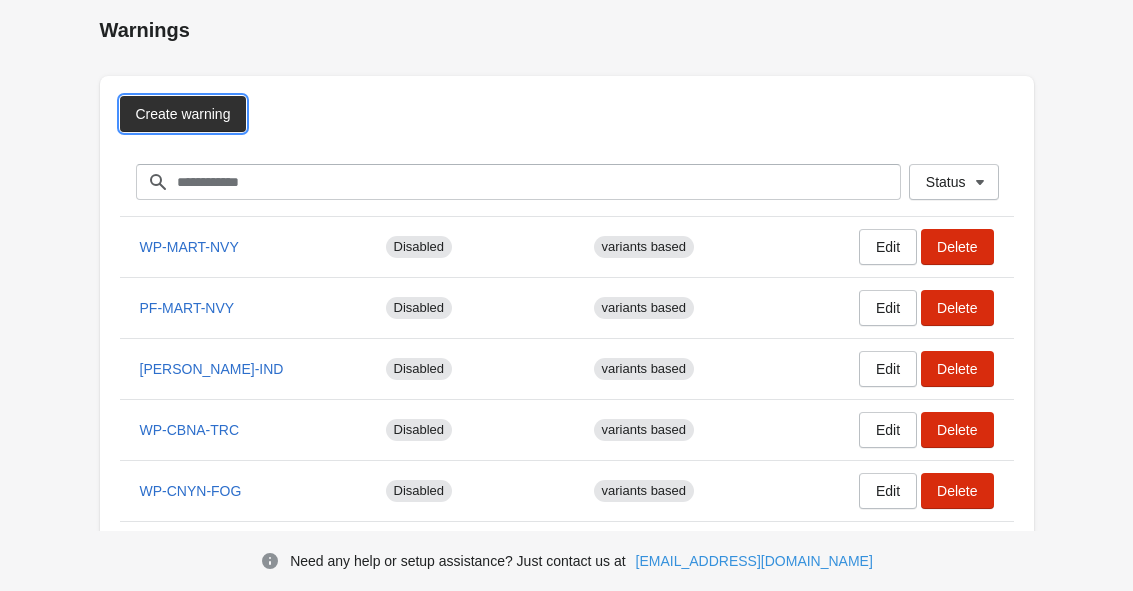 click on "Create warning" at bounding box center (183, 114) 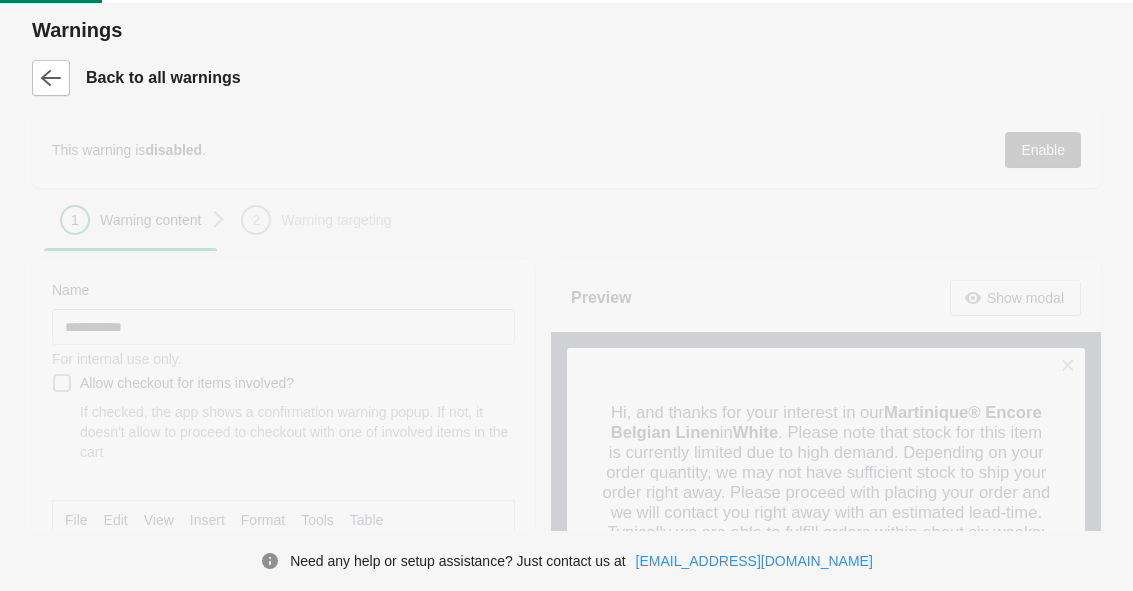scroll, scrollTop: 0, scrollLeft: 0, axis: both 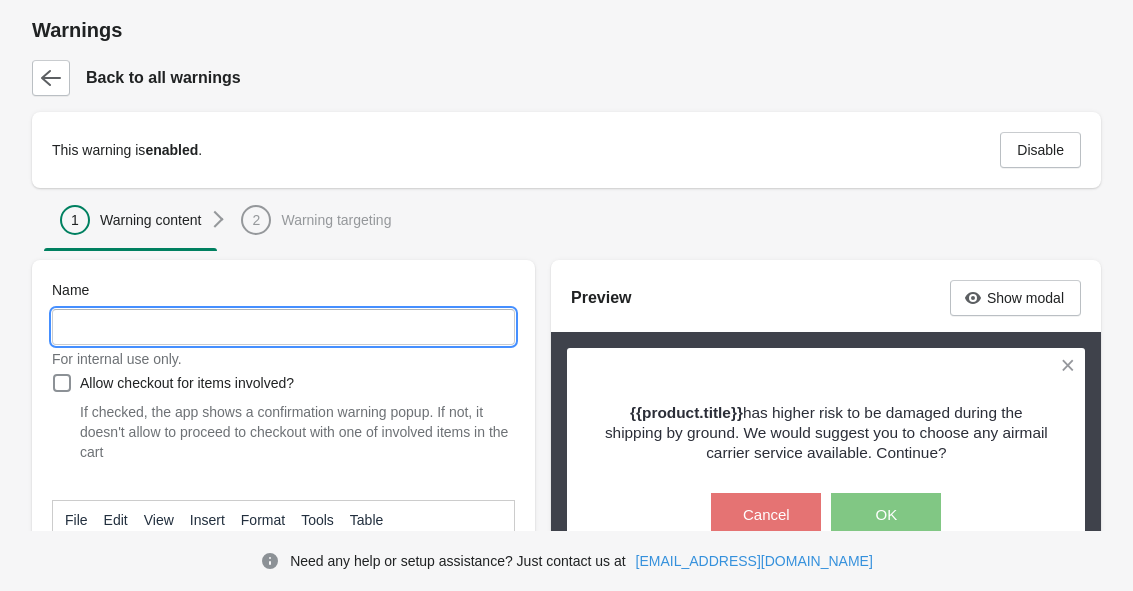 click on "Name" at bounding box center [283, 327] 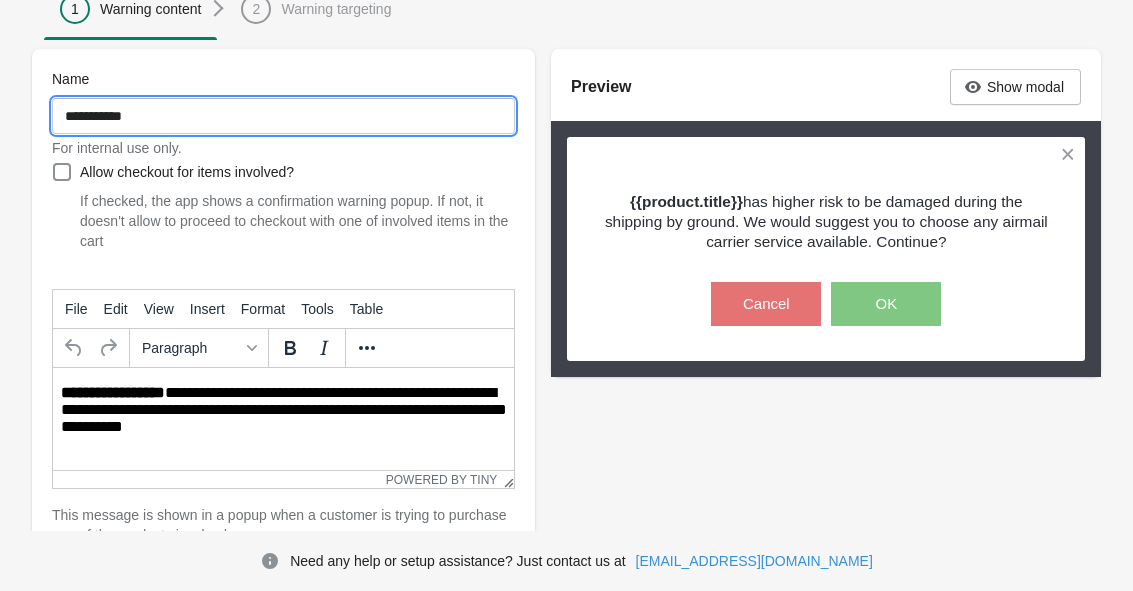 scroll, scrollTop: 210, scrollLeft: 0, axis: vertical 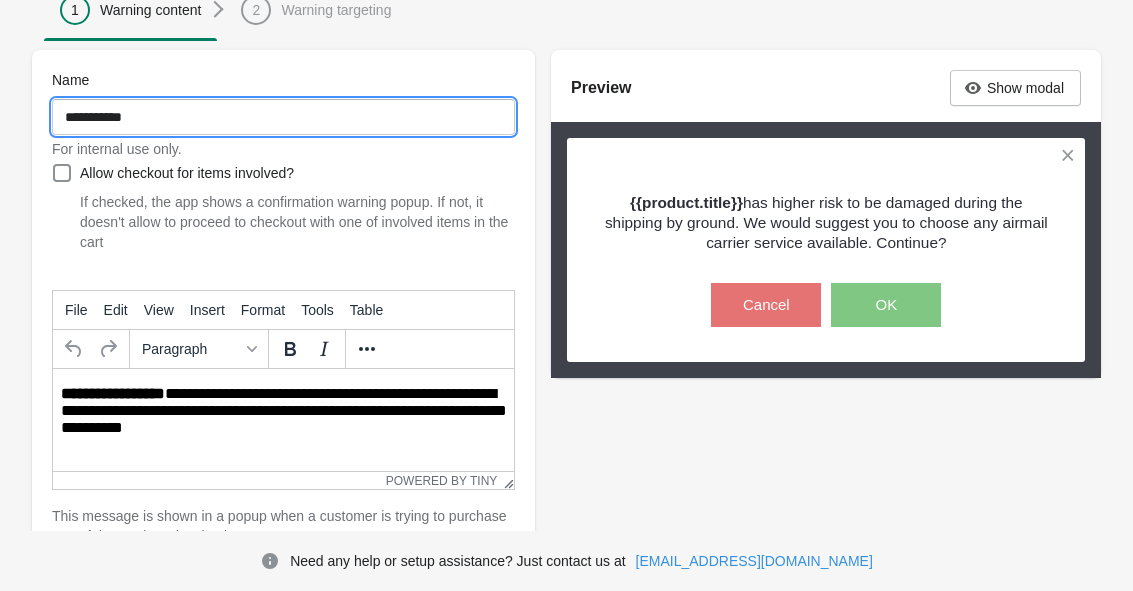 type on "**********" 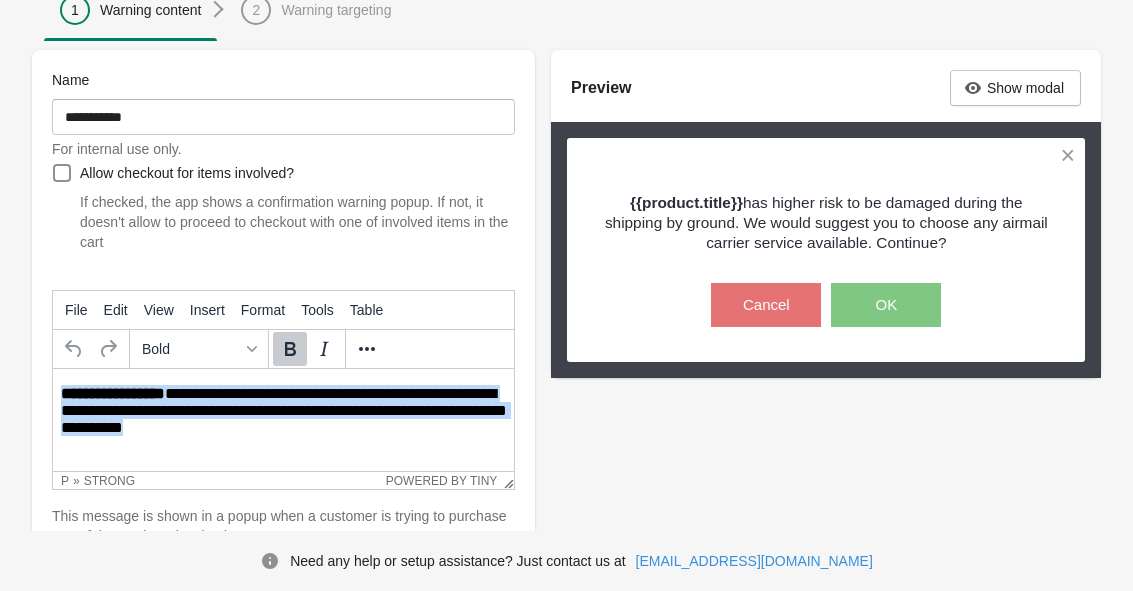 drag, startPoint x: 260, startPoint y: 433, endPoint x: 11, endPoint y: 365, distance: 258.1182 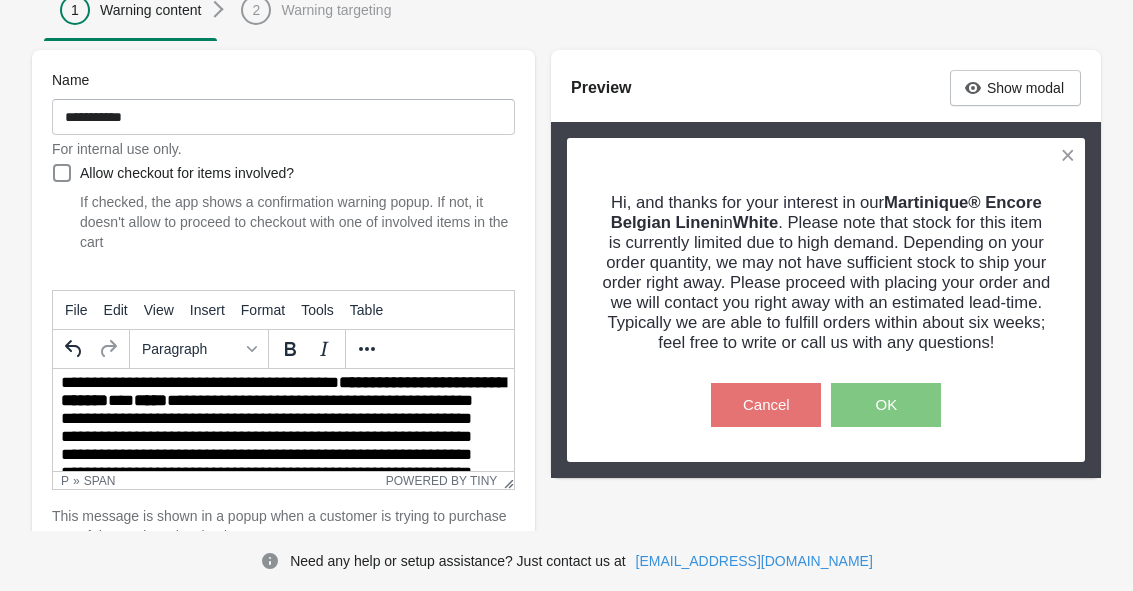 scroll, scrollTop: 7, scrollLeft: 0, axis: vertical 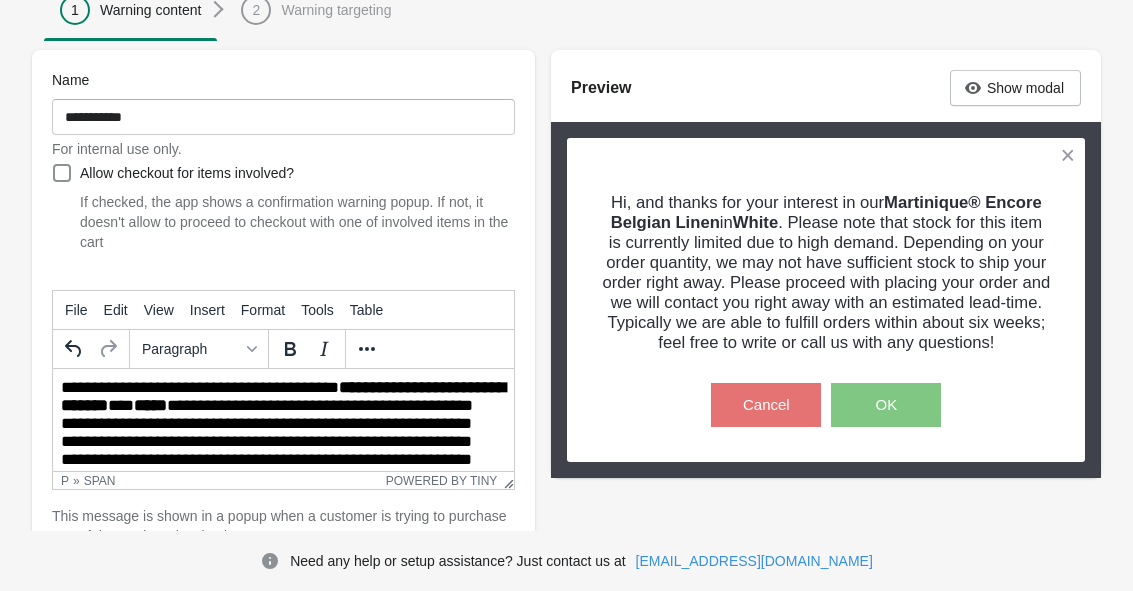 click on "*****" at bounding box center [150, 405] 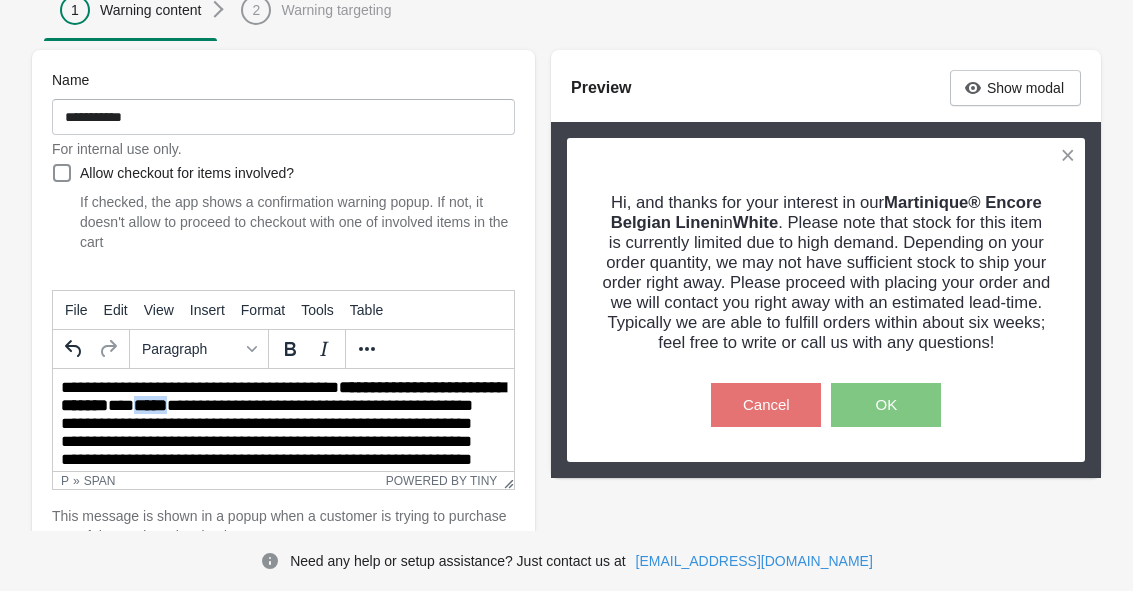 click on "*****" at bounding box center (150, 405) 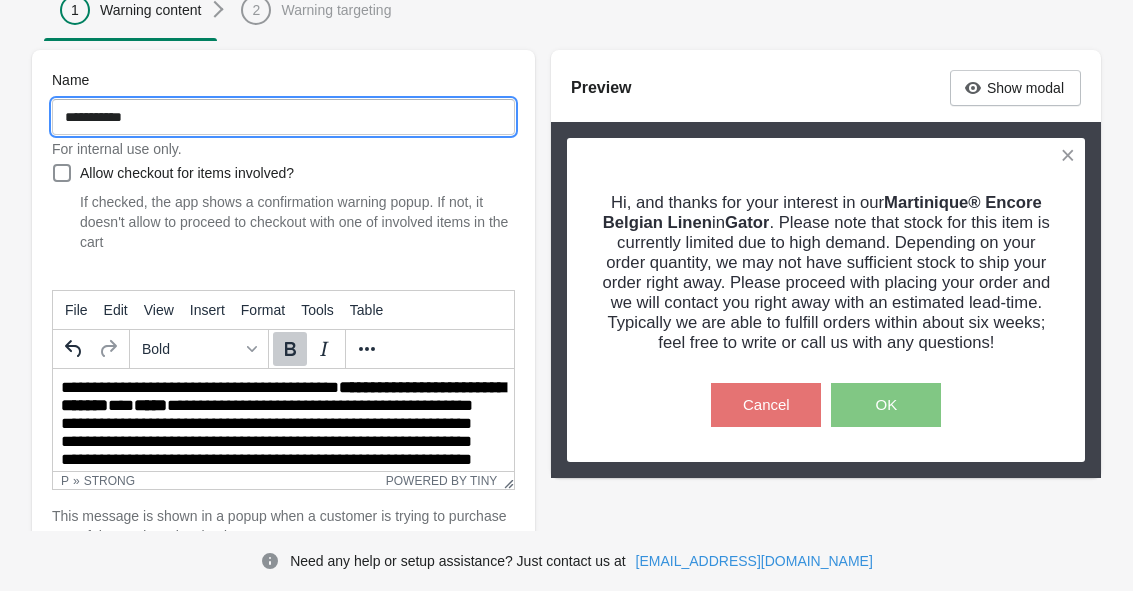 click on "**********" at bounding box center (283, 117) 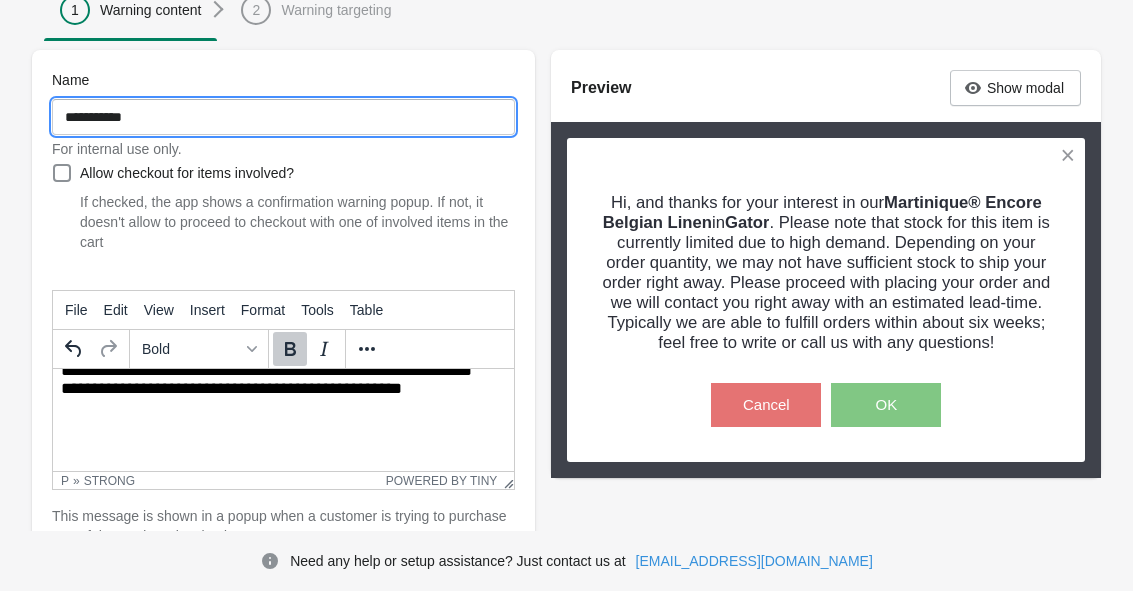 scroll, scrollTop: 131, scrollLeft: 0, axis: vertical 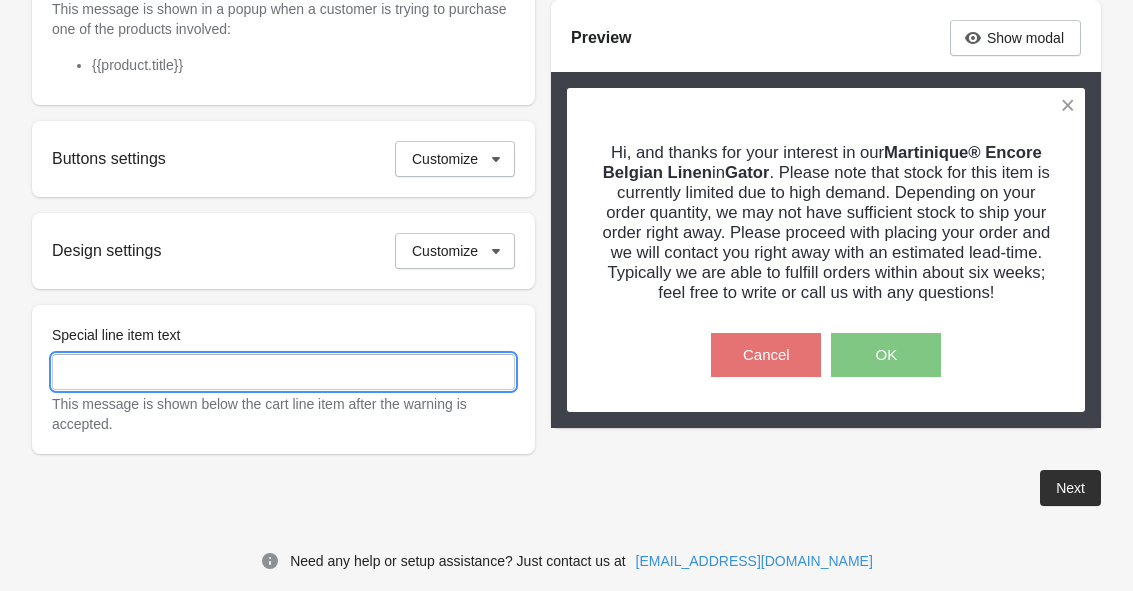click on "Special line item text" at bounding box center [283, 372] 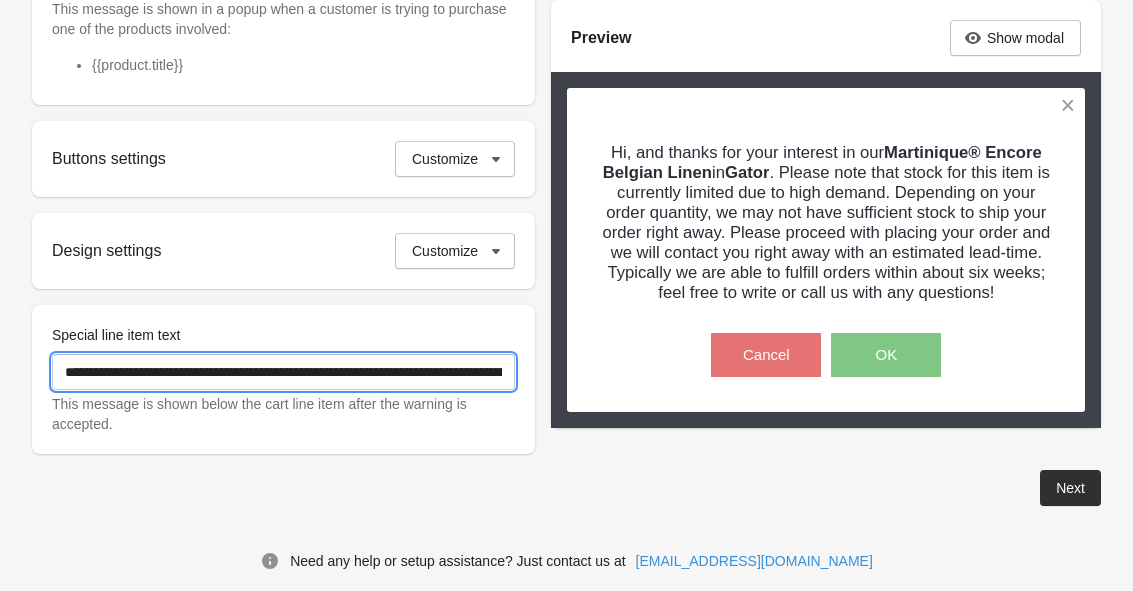 scroll, scrollTop: 0, scrollLeft: 2033, axis: horizontal 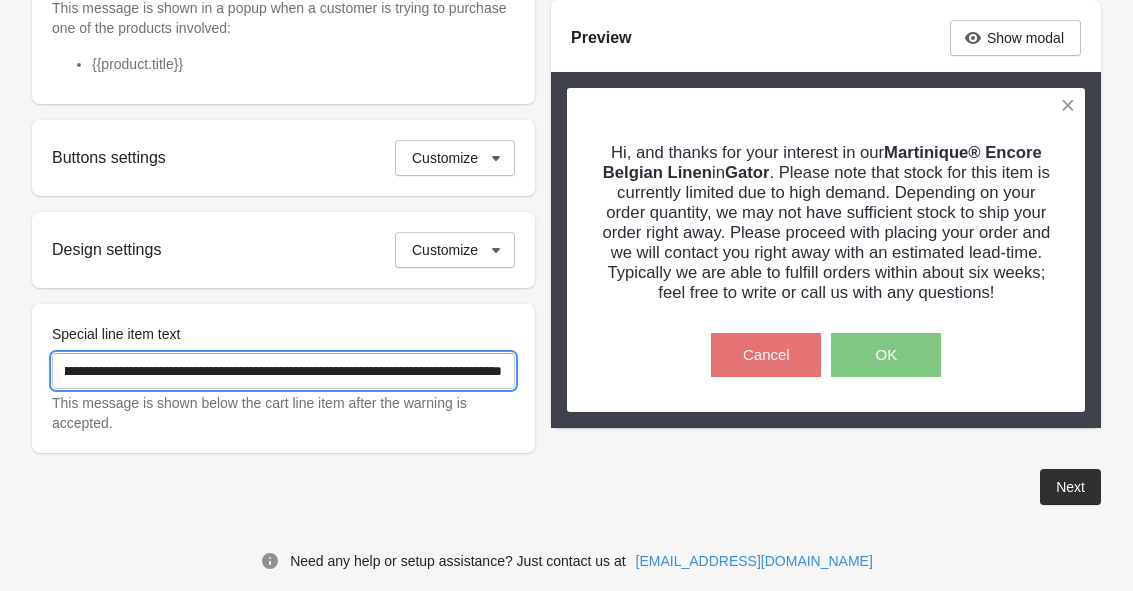 type on "**********" 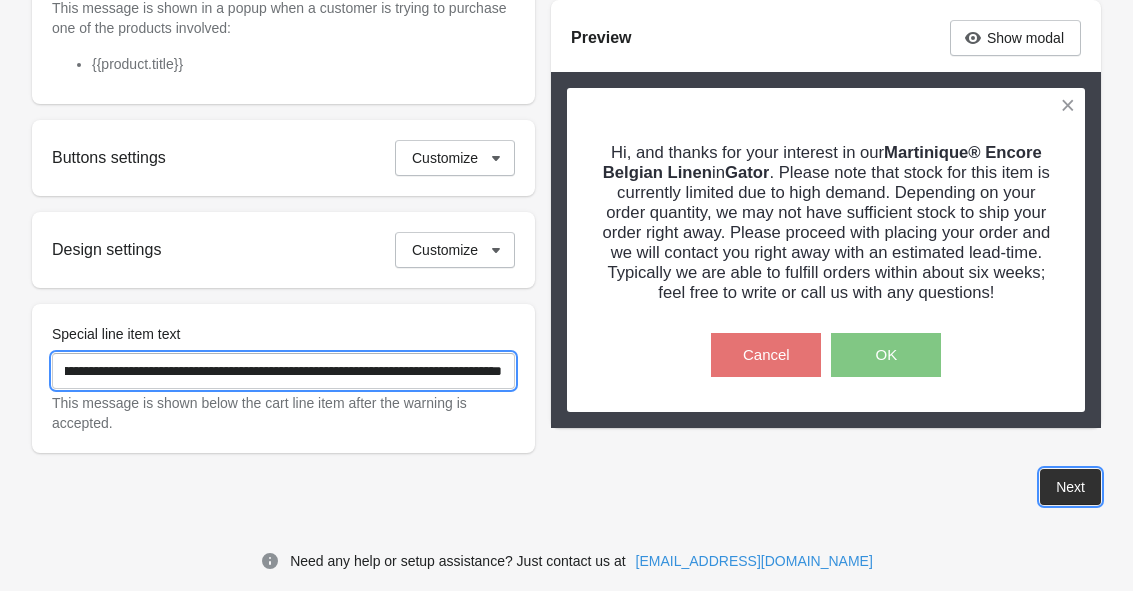 click on "Next" at bounding box center [1070, 487] 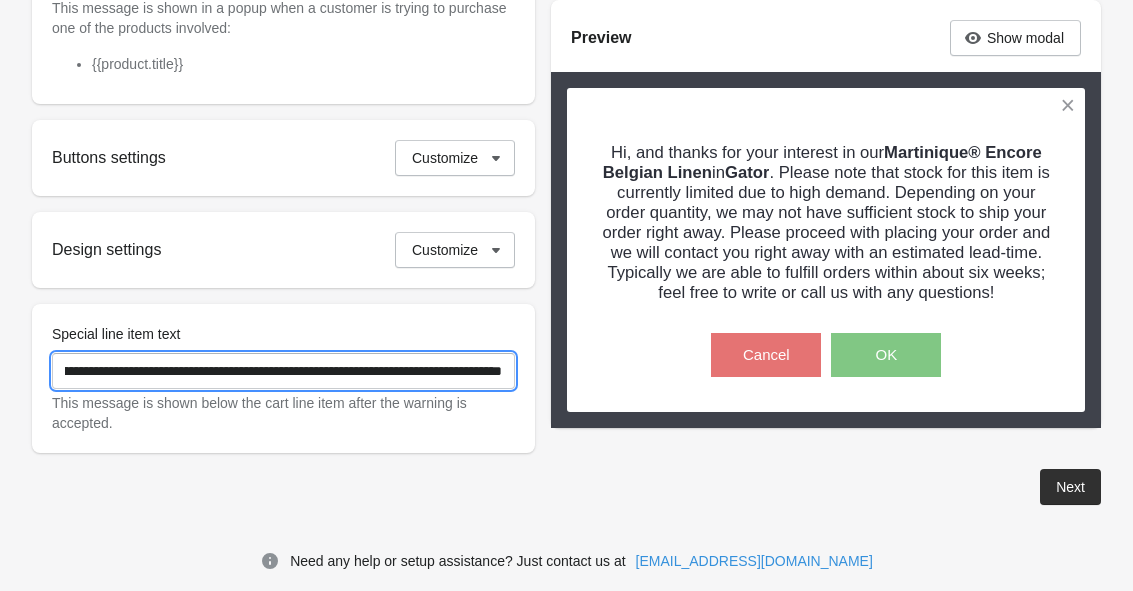 scroll, scrollTop: 0, scrollLeft: 0, axis: both 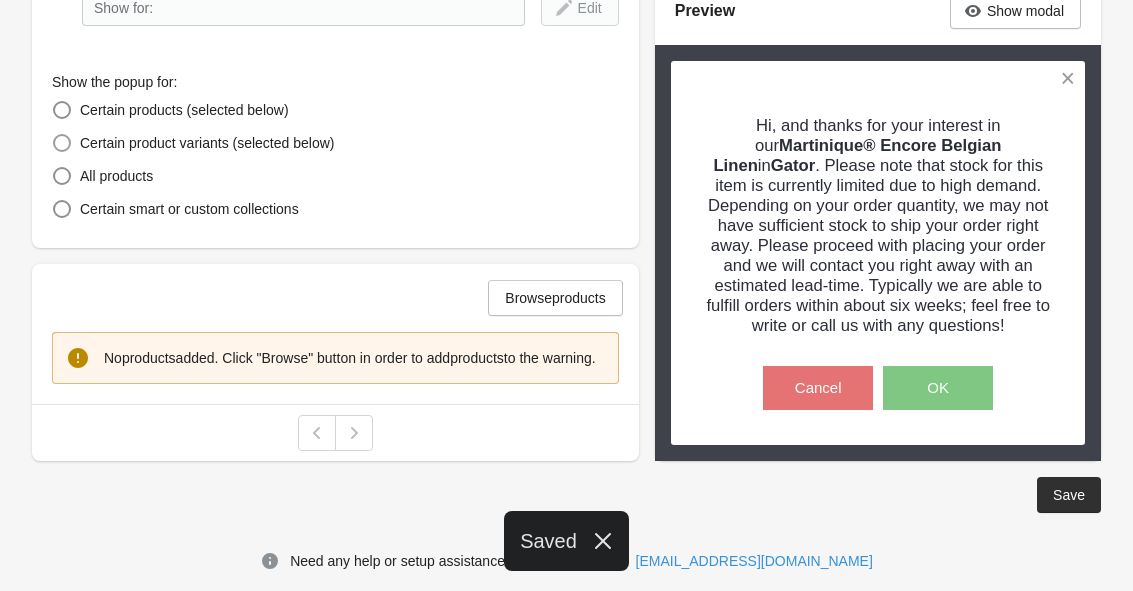 click on "Certain product variants (selected below)" at bounding box center (207, 143) 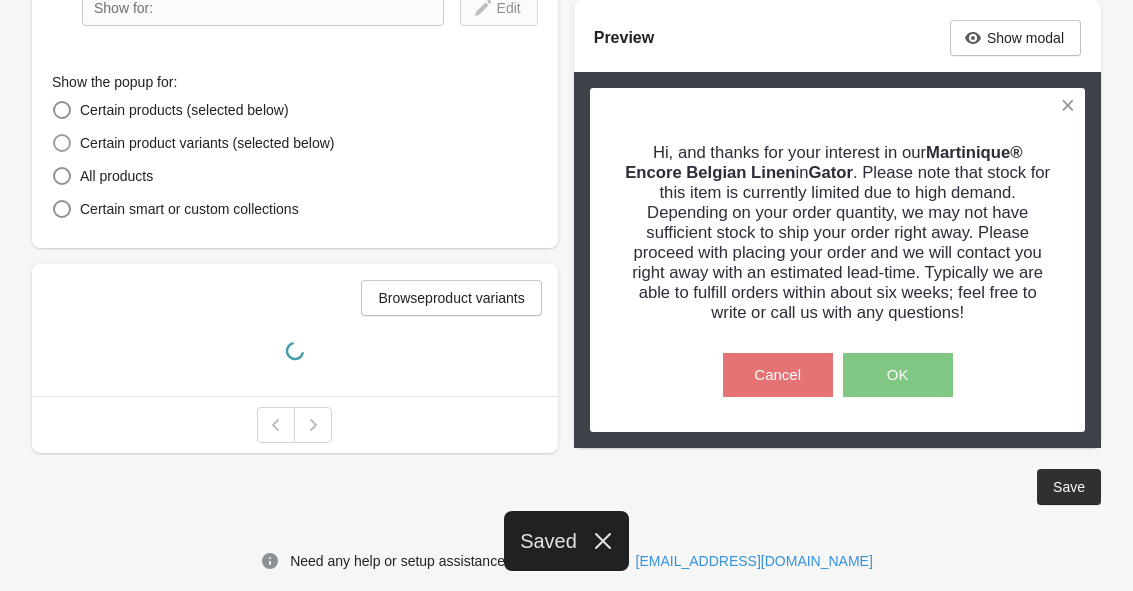 scroll, scrollTop: 446, scrollLeft: 0, axis: vertical 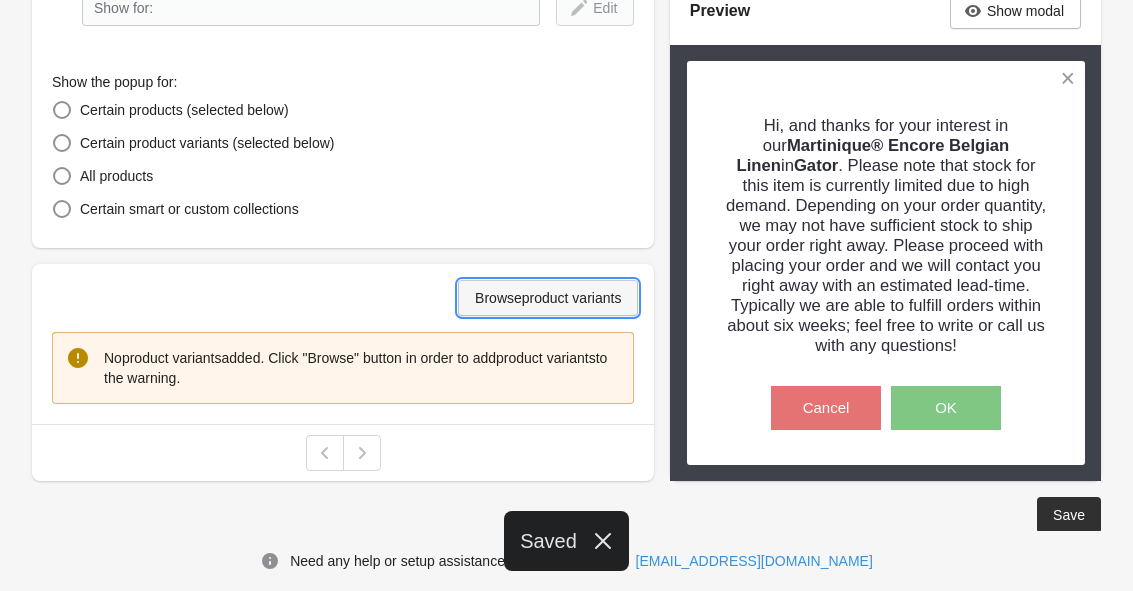 click on "Browse  product variants" at bounding box center (548, 298) 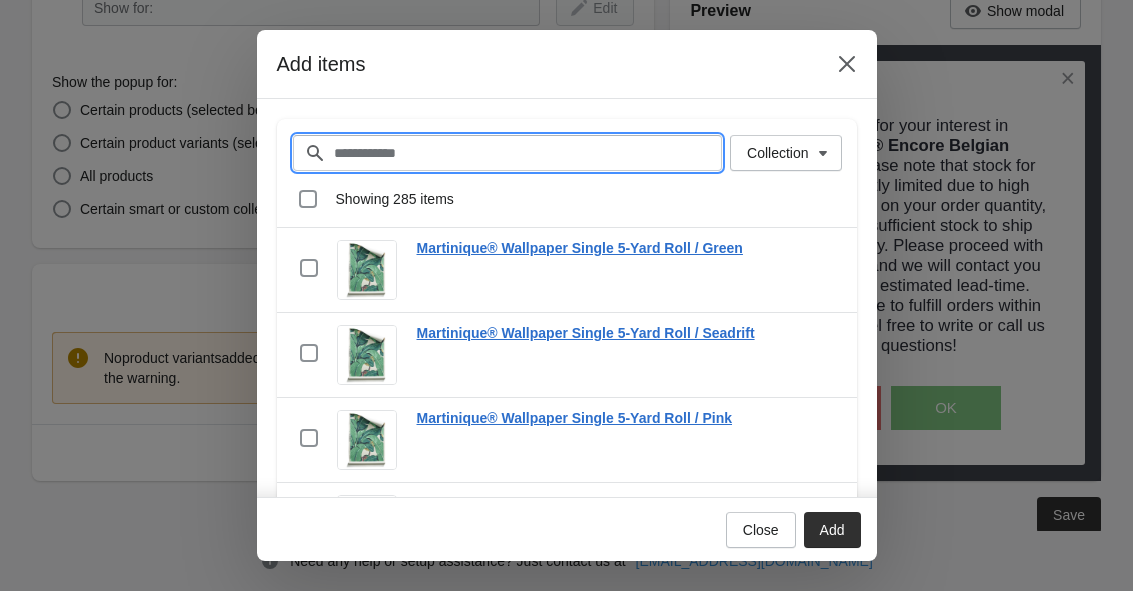 click on "Filter items" at bounding box center (528, 153) 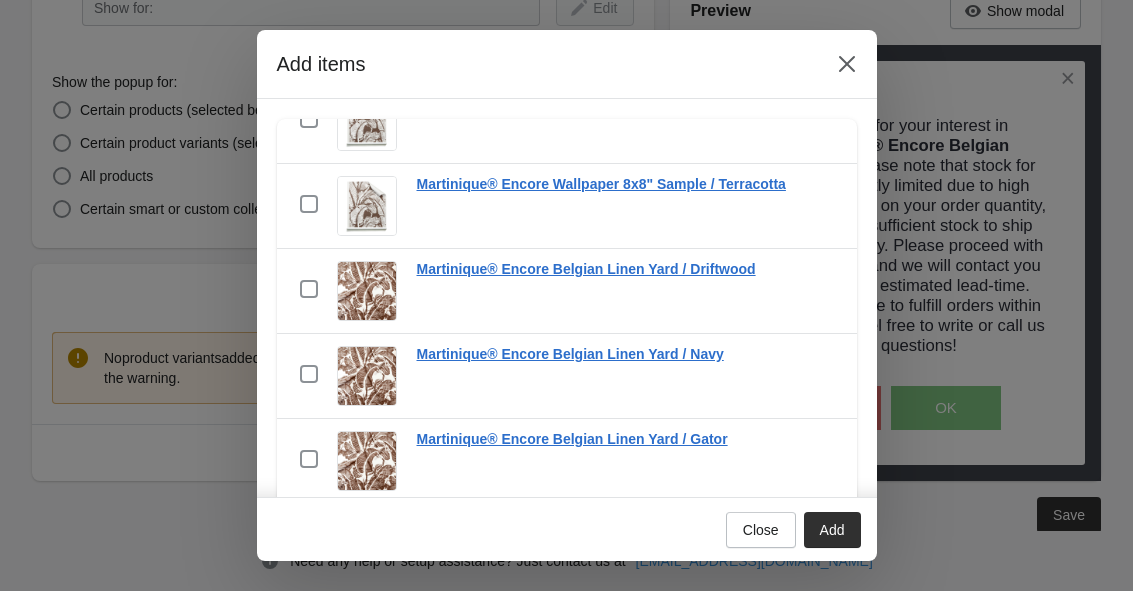 scroll, scrollTop: 1674, scrollLeft: 0, axis: vertical 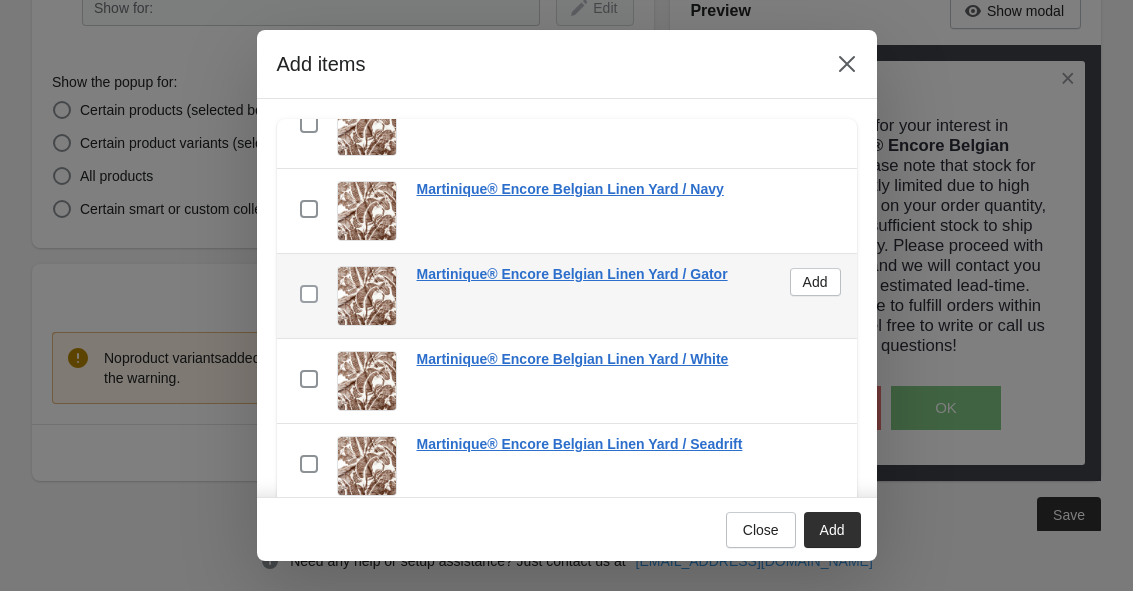 type on "**********" 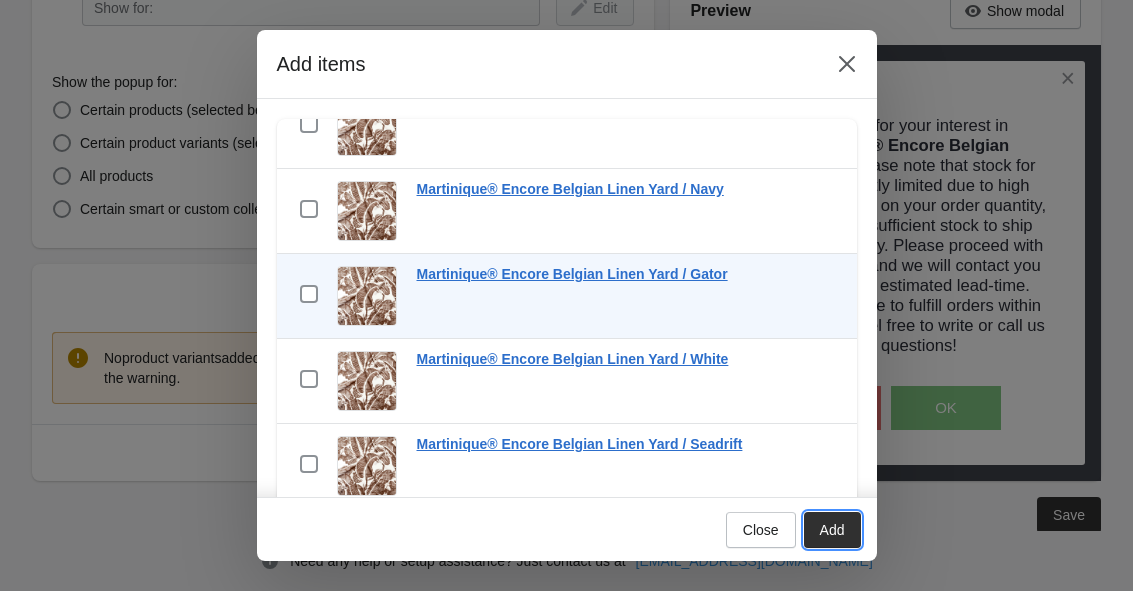 click on "Add" at bounding box center [832, 530] 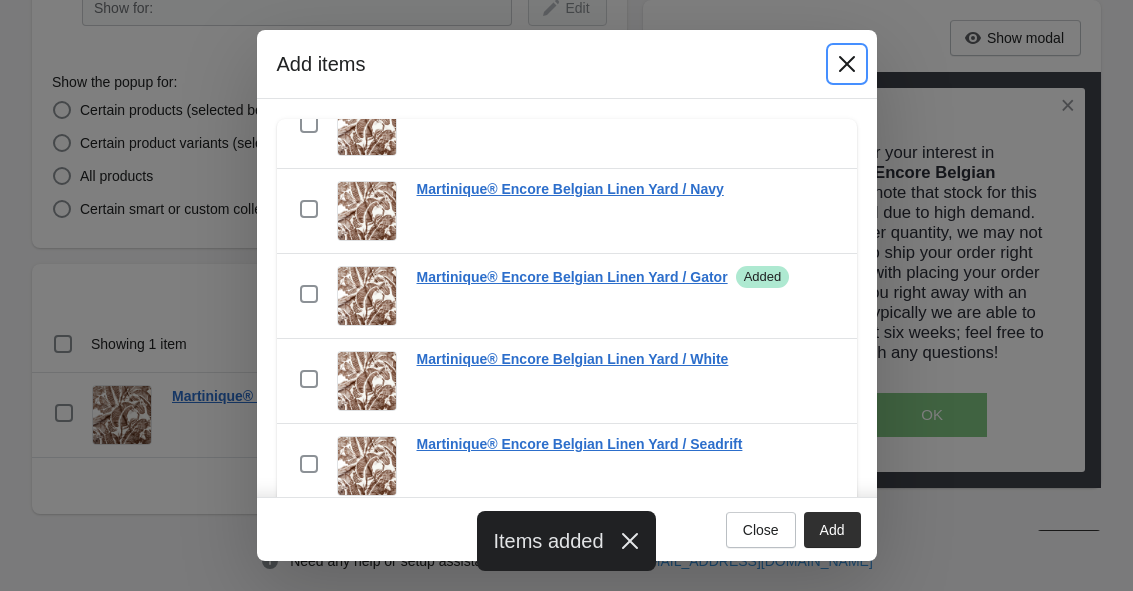 click 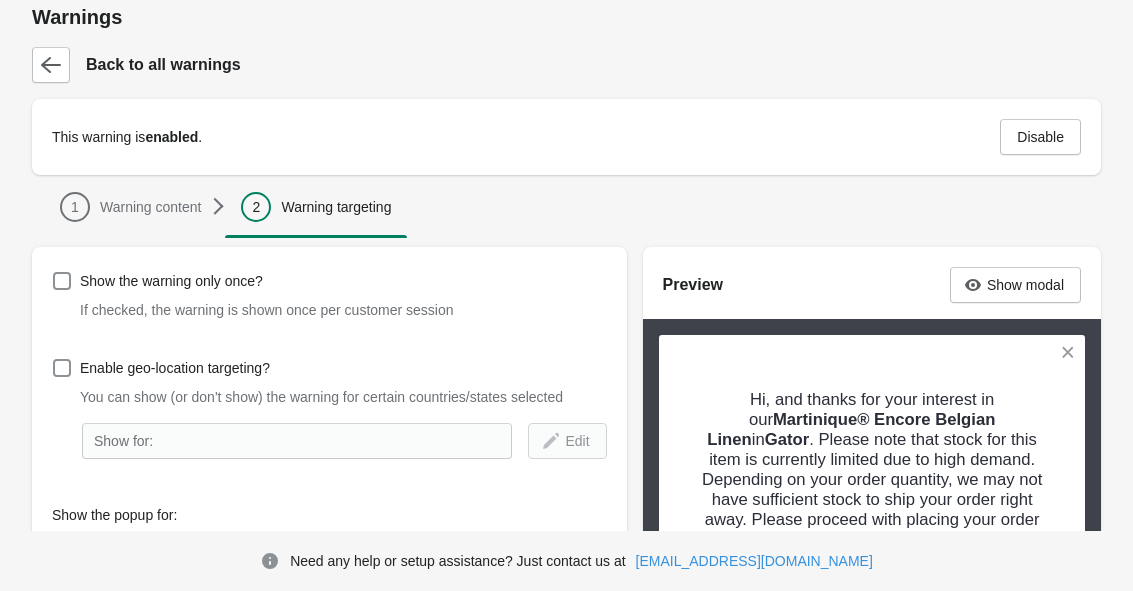 scroll, scrollTop: 0, scrollLeft: 0, axis: both 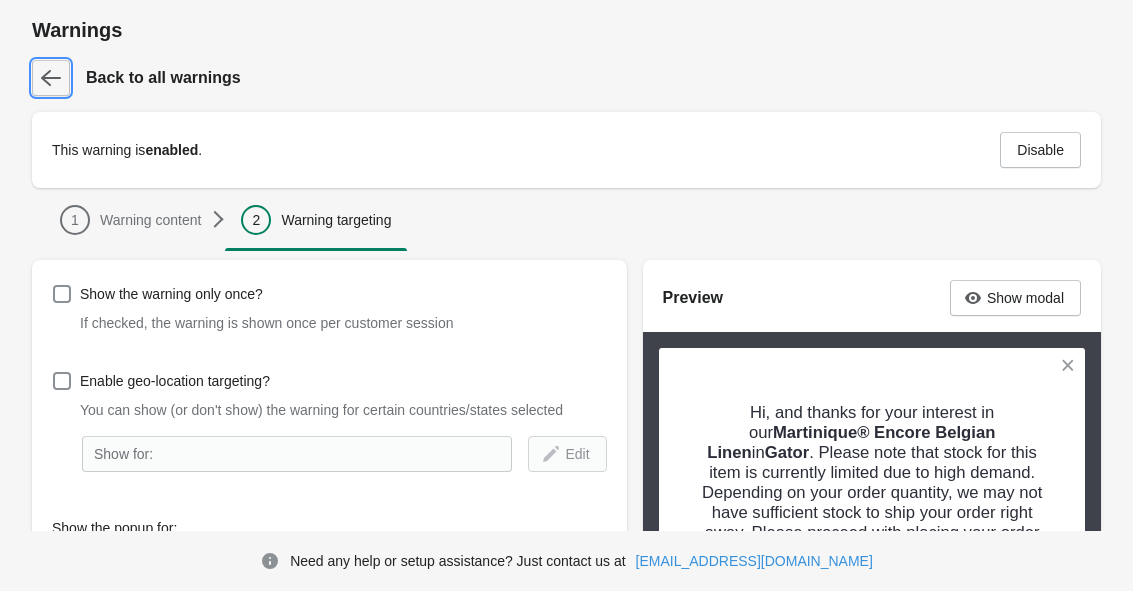 click at bounding box center (51, 78) 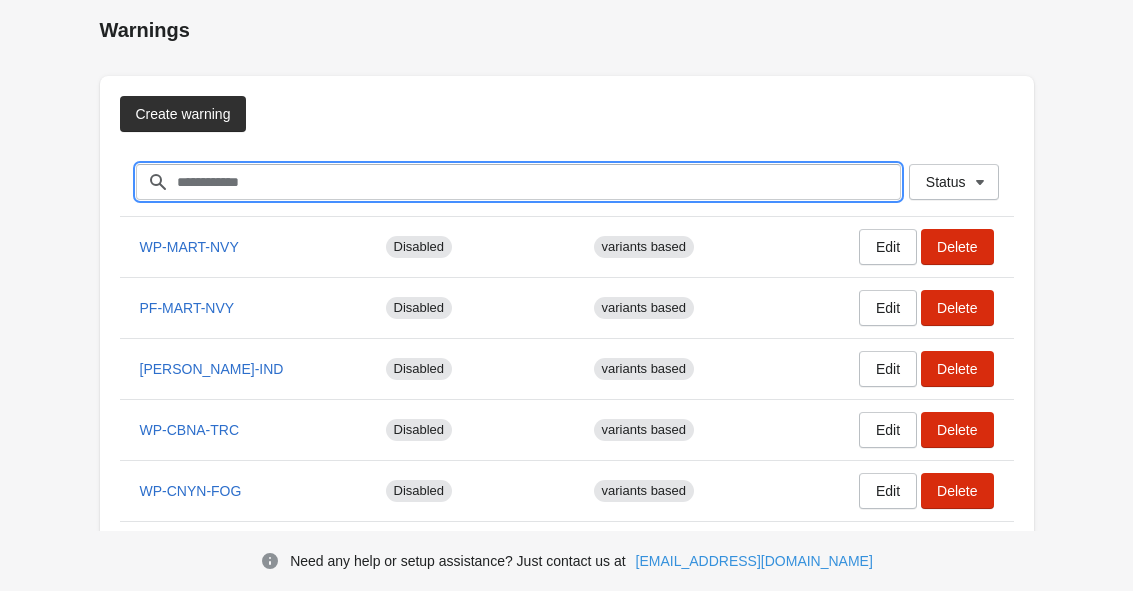 click on "Filter items" at bounding box center (538, 182) 